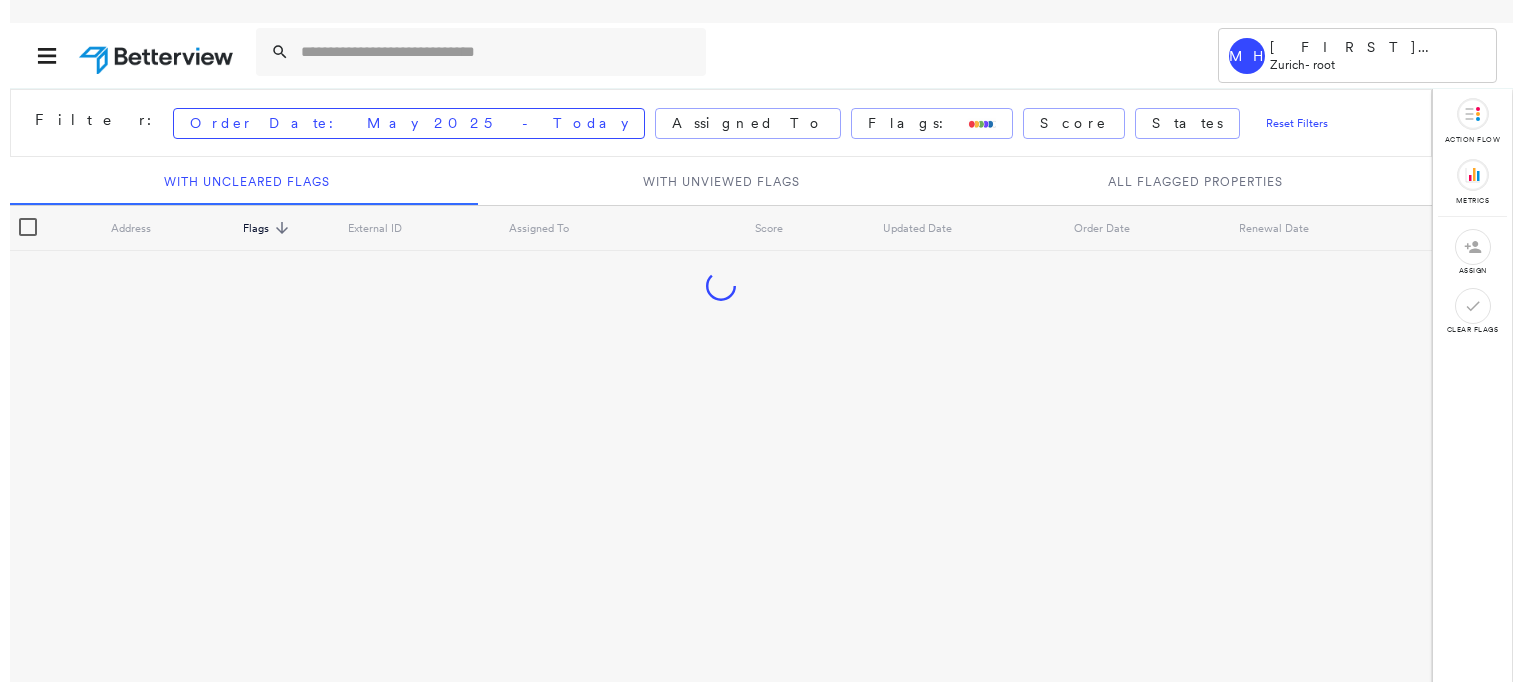 scroll, scrollTop: 0, scrollLeft: 0, axis: both 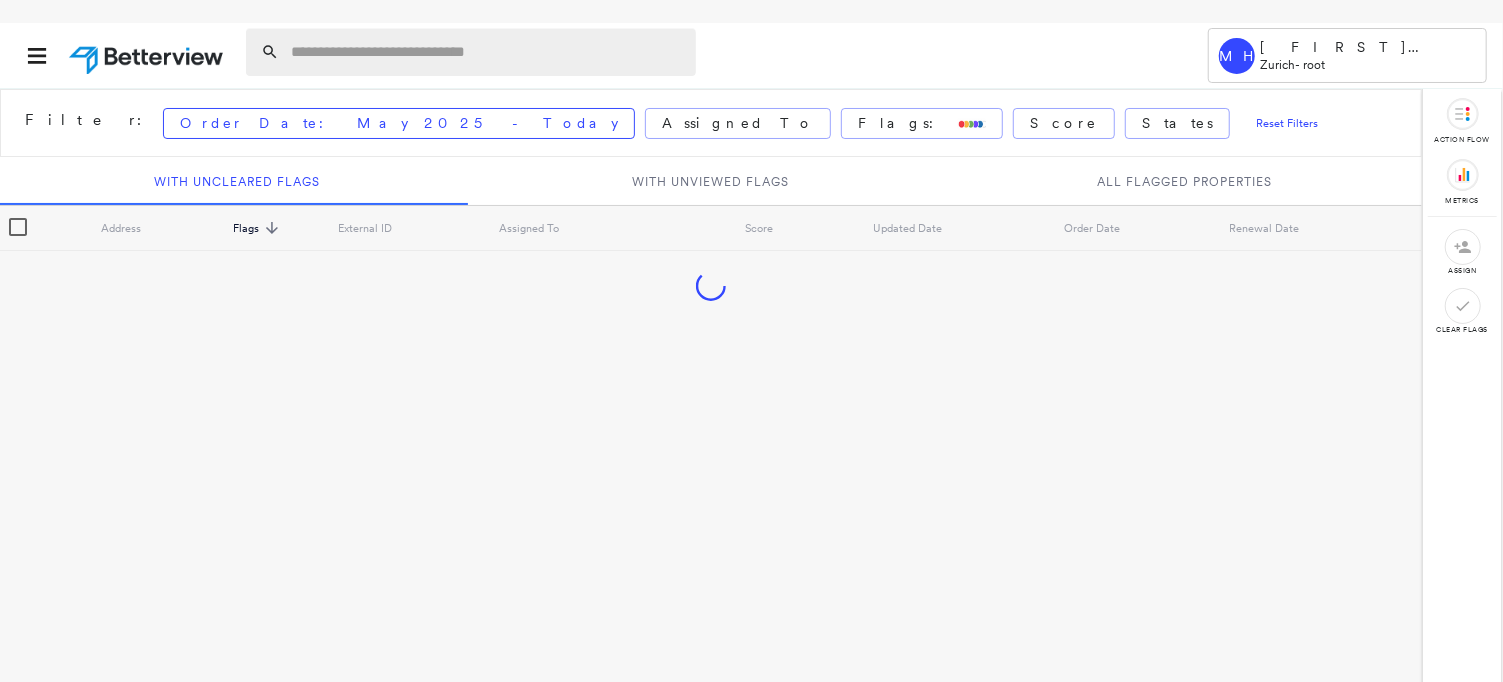 click at bounding box center (487, 52) 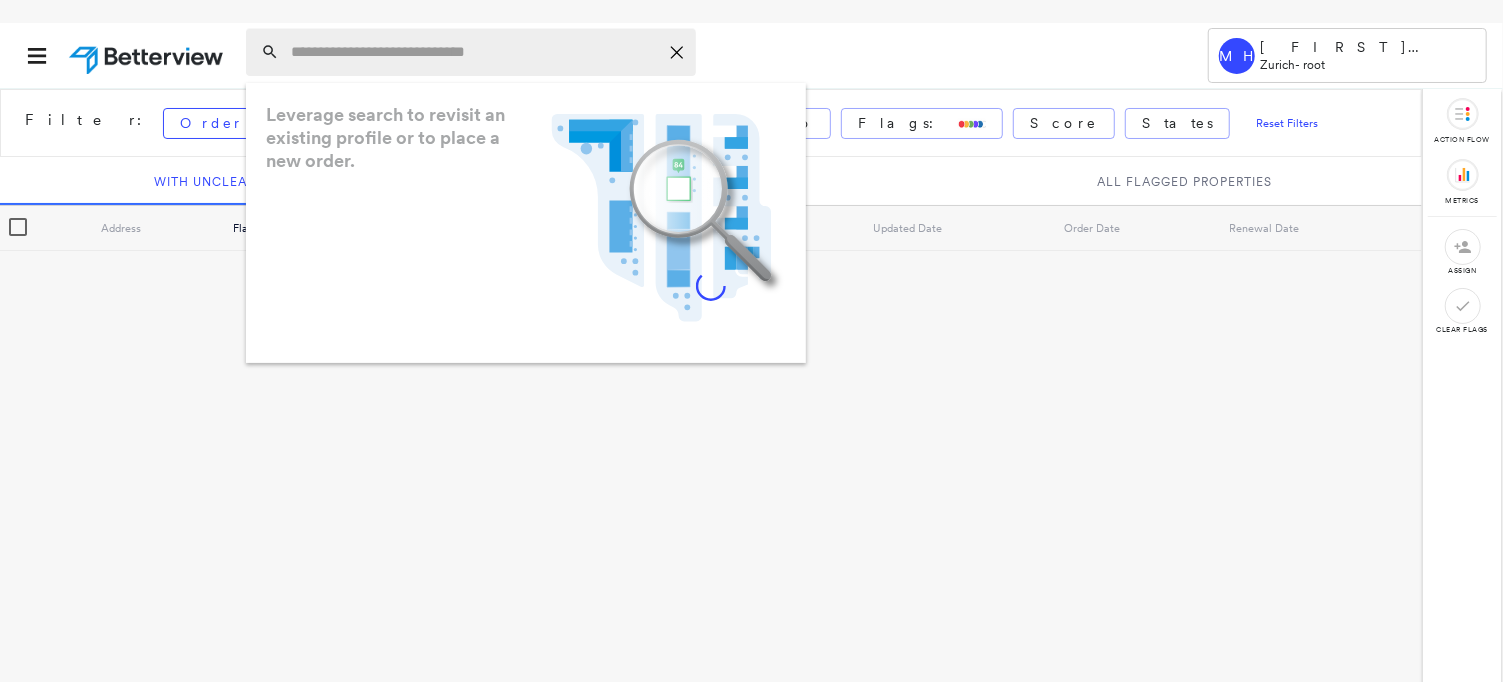 paste on "**********" 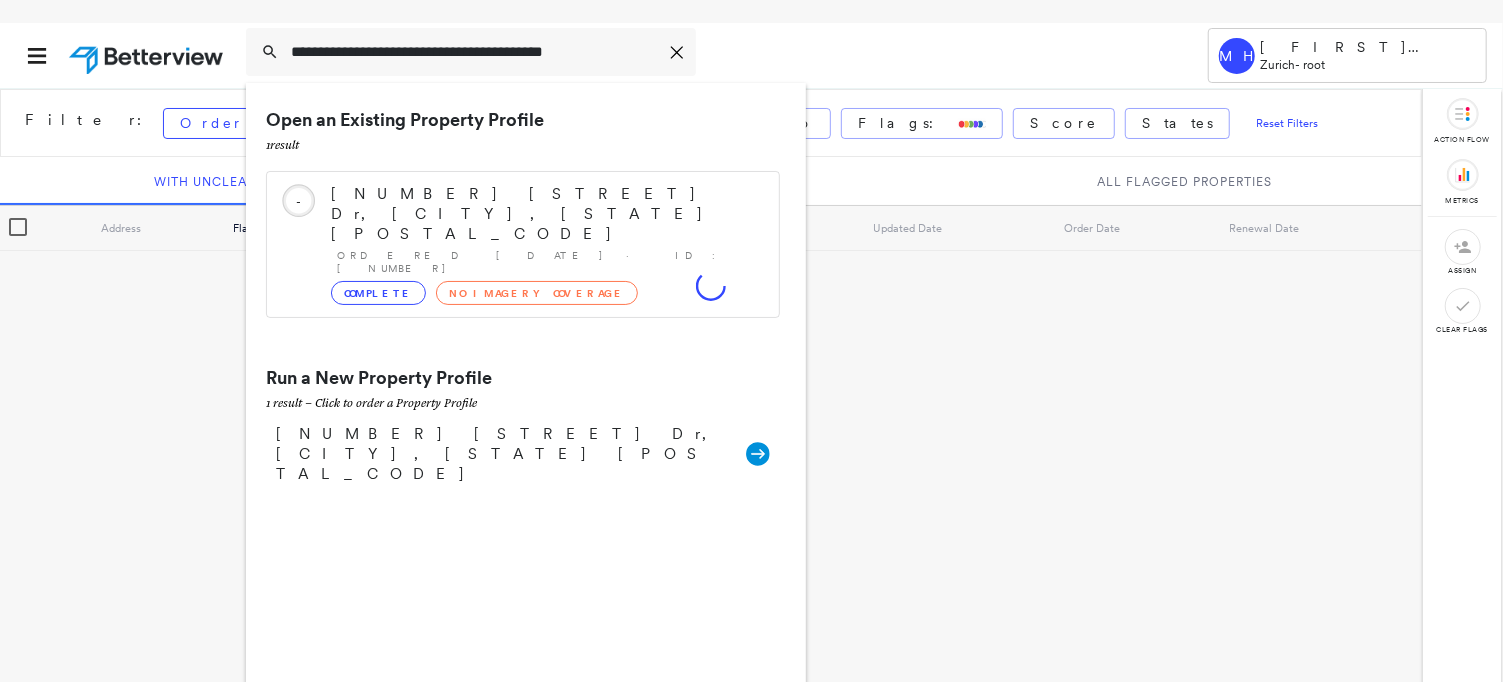 type on "**********" 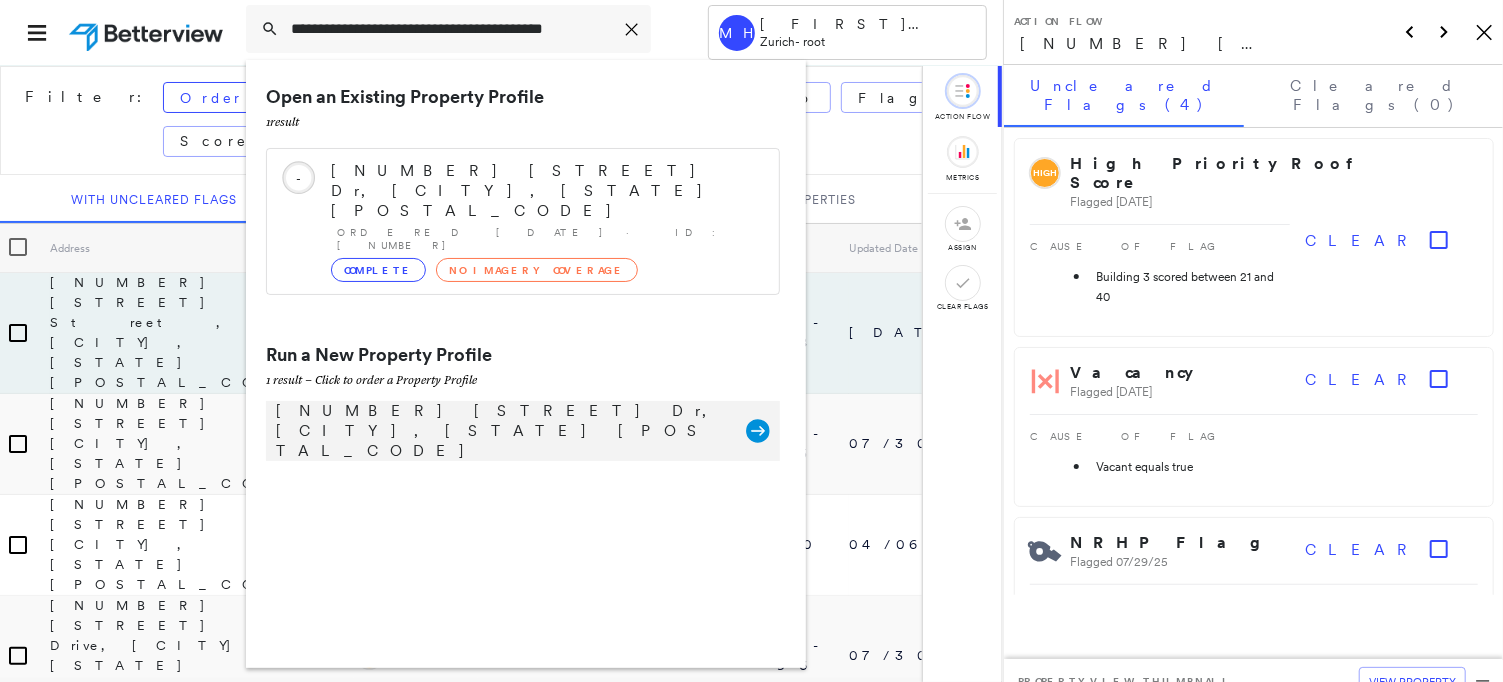 click on "[NUMBER] [STREET] Dr, [CITY], [STATE] [POSTAL_CODE]" at bounding box center (501, 431) 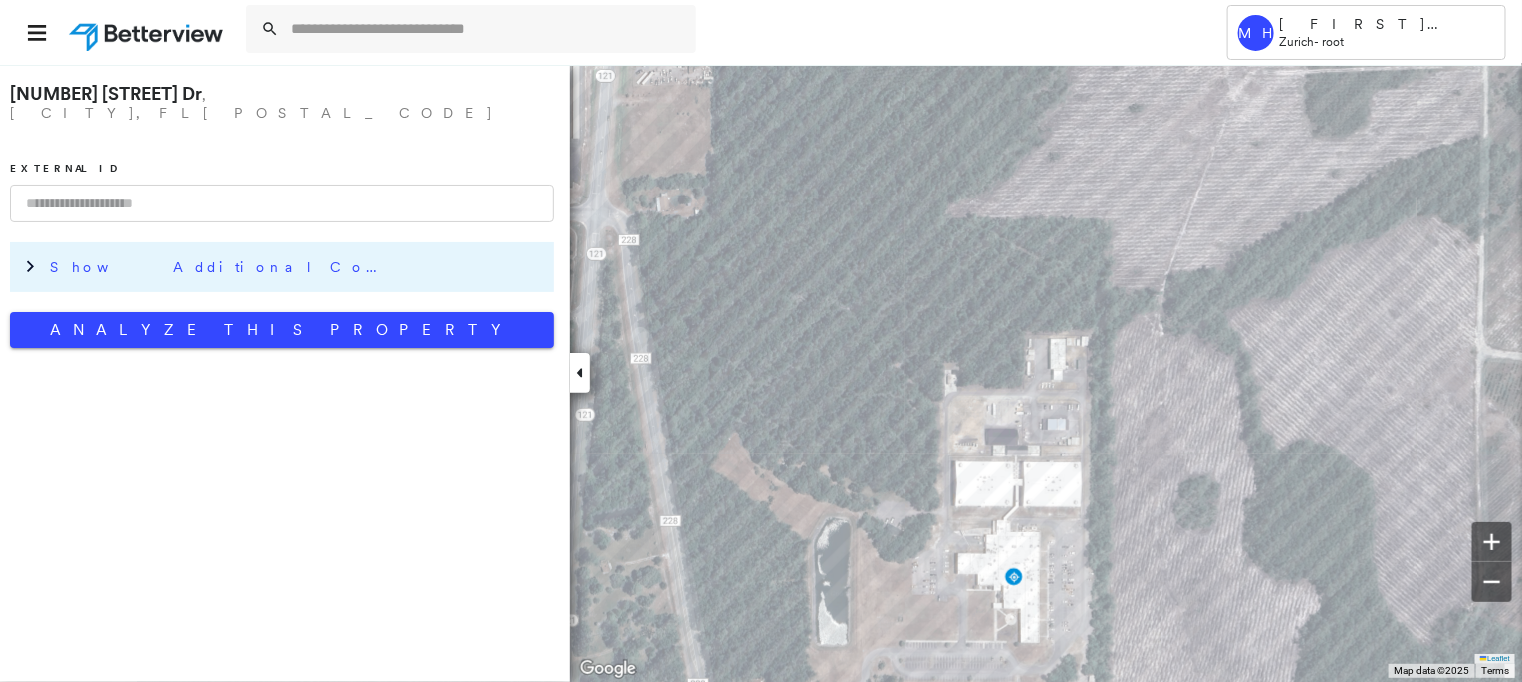 click on "Show Additional Company Data" at bounding box center [220, 267] 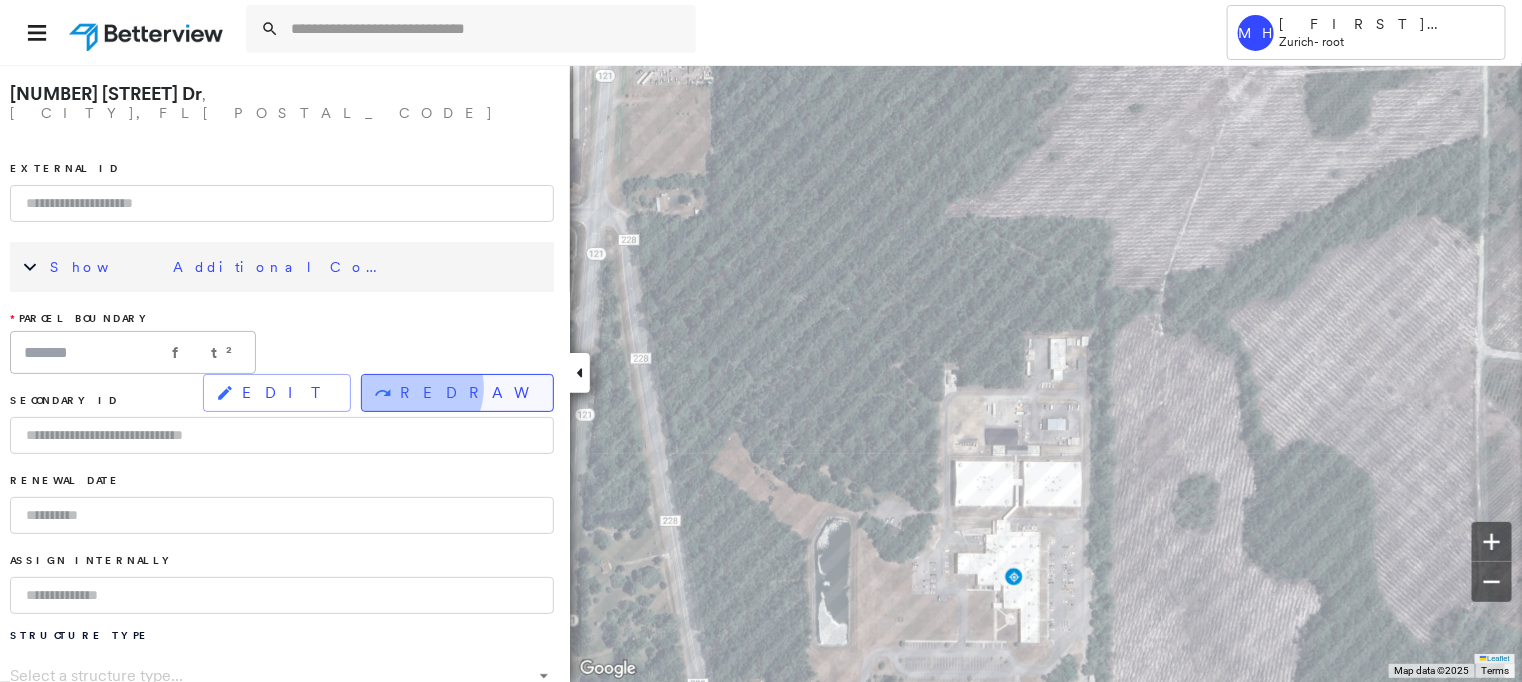 click on "REDRAW" at bounding box center (468, 393) 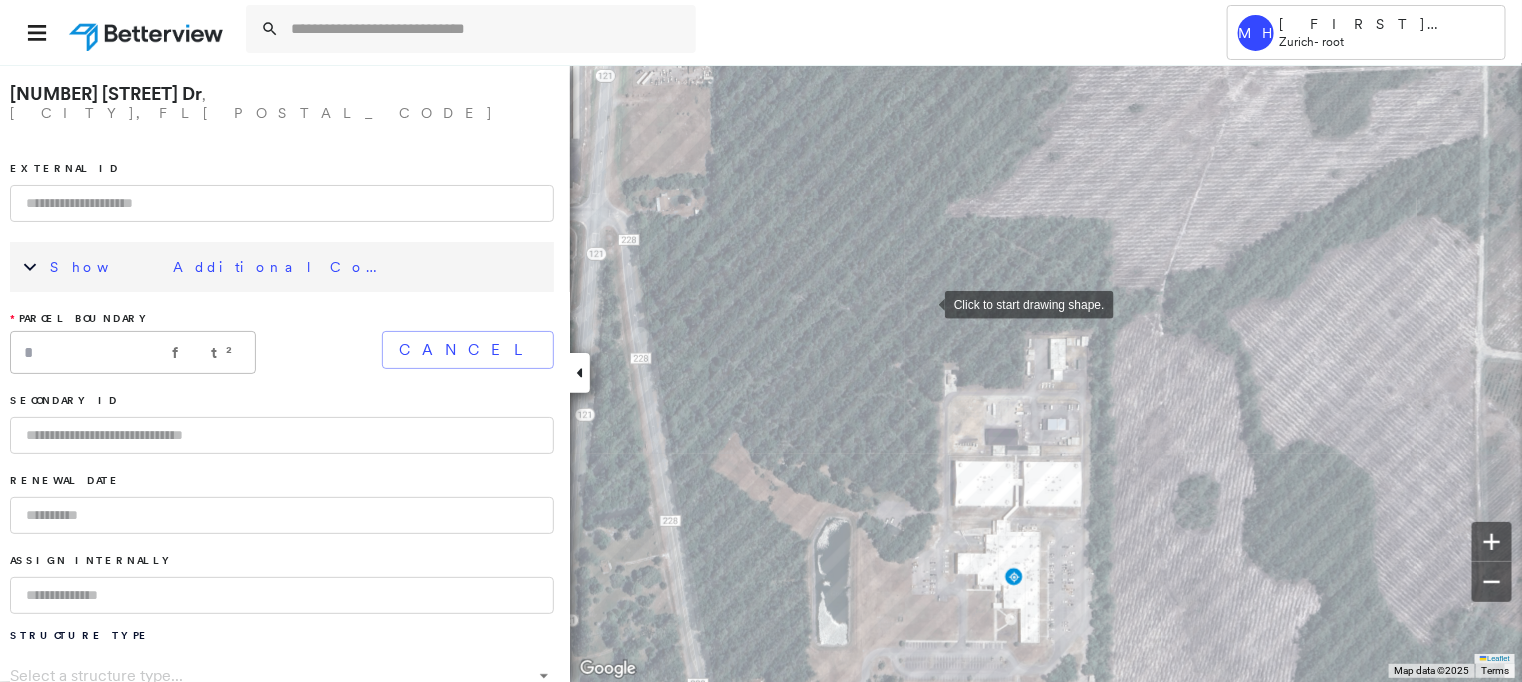 drag, startPoint x: 925, startPoint y: 303, endPoint x: 930, endPoint y: 332, distance: 29.427877 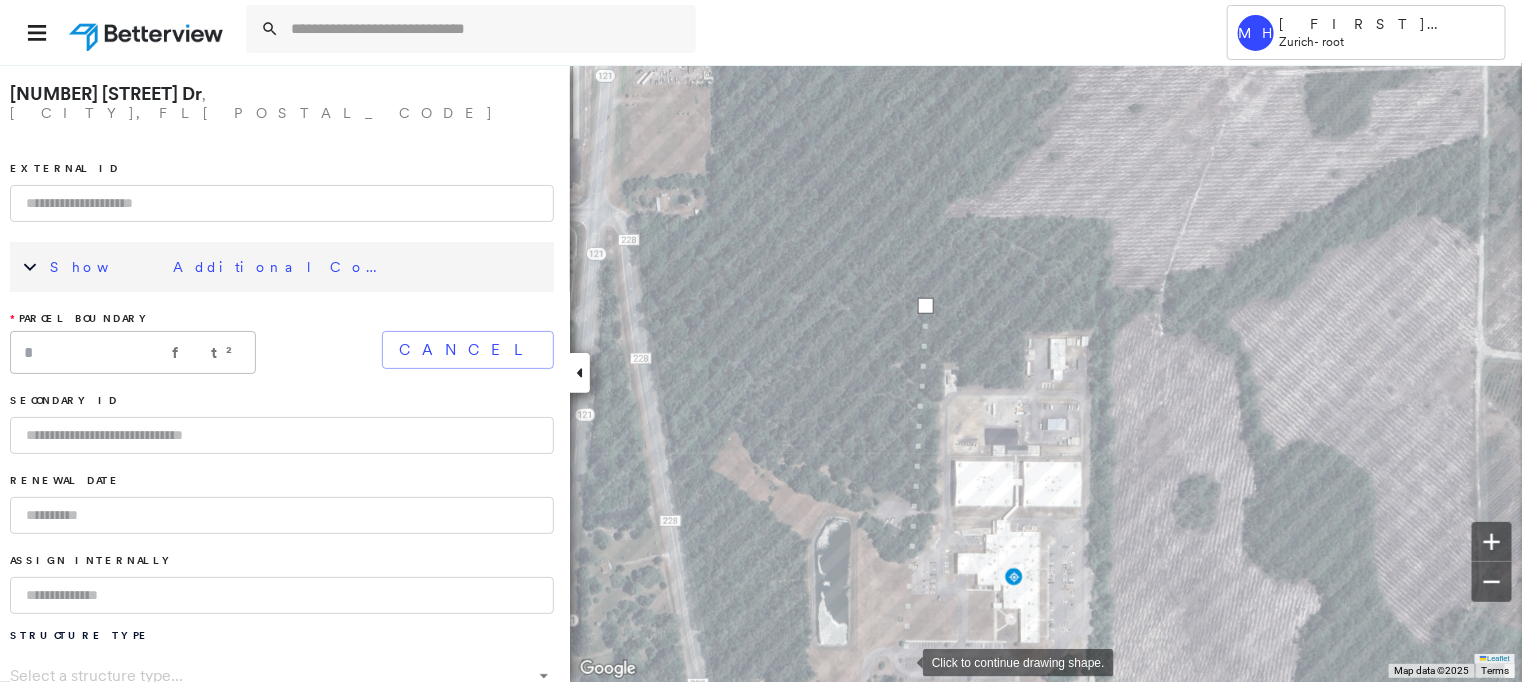 click at bounding box center [903, 661] 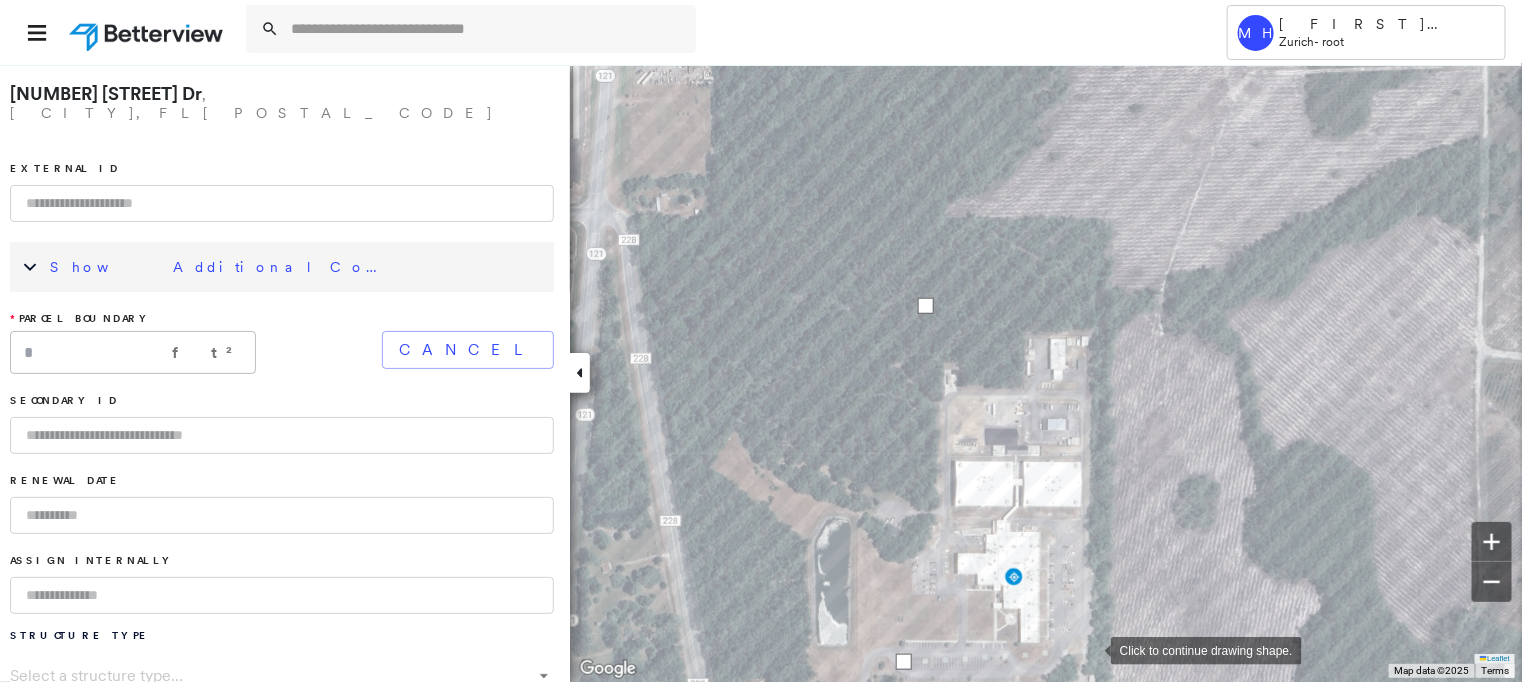 click at bounding box center (1091, 649) 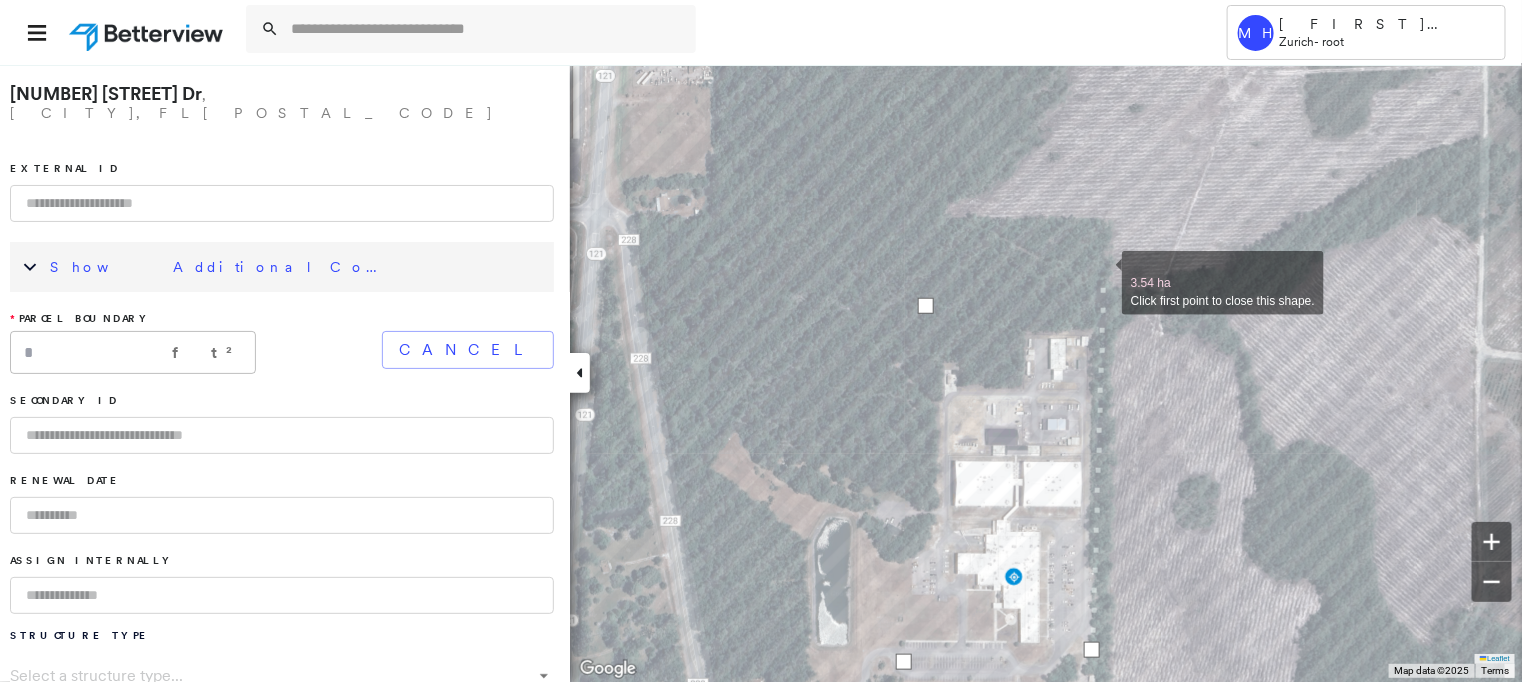 click at bounding box center [1102, 272] 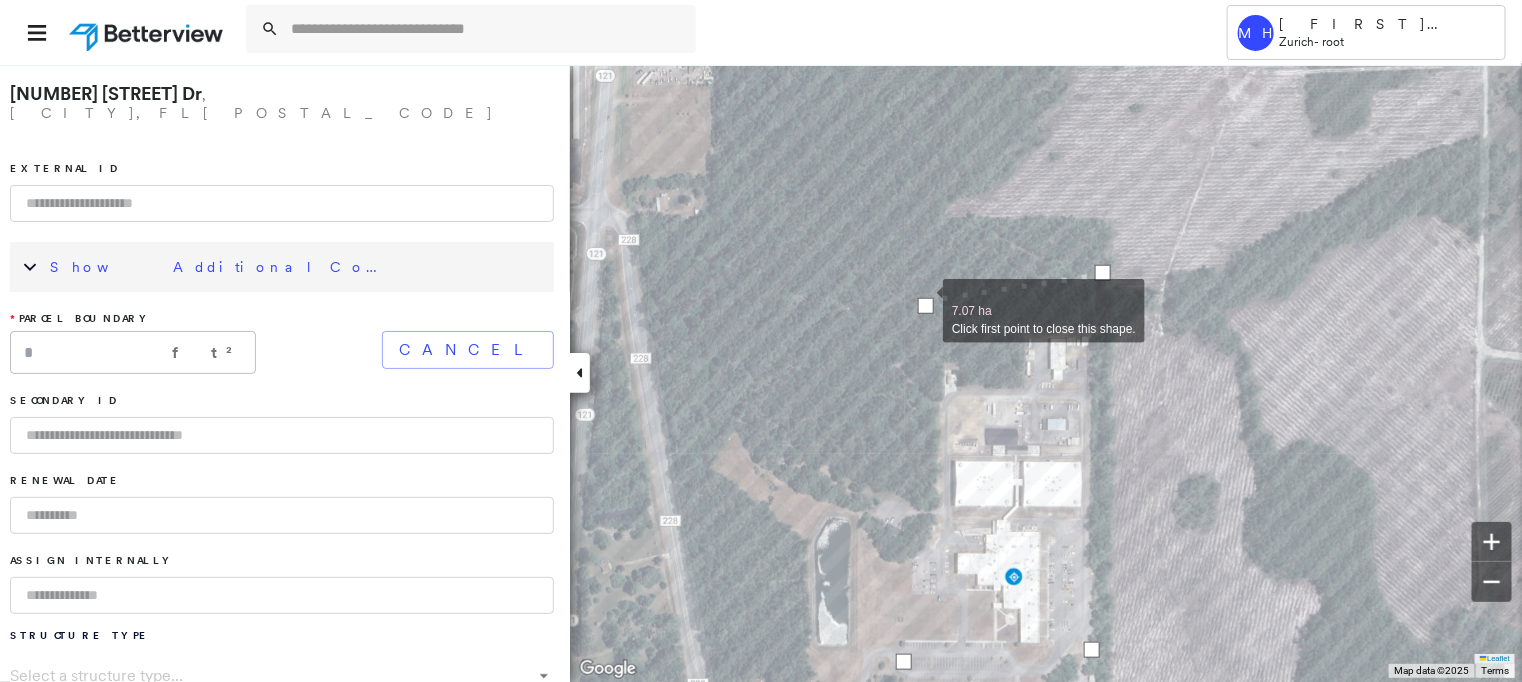 click at bounding box center [926, 306] 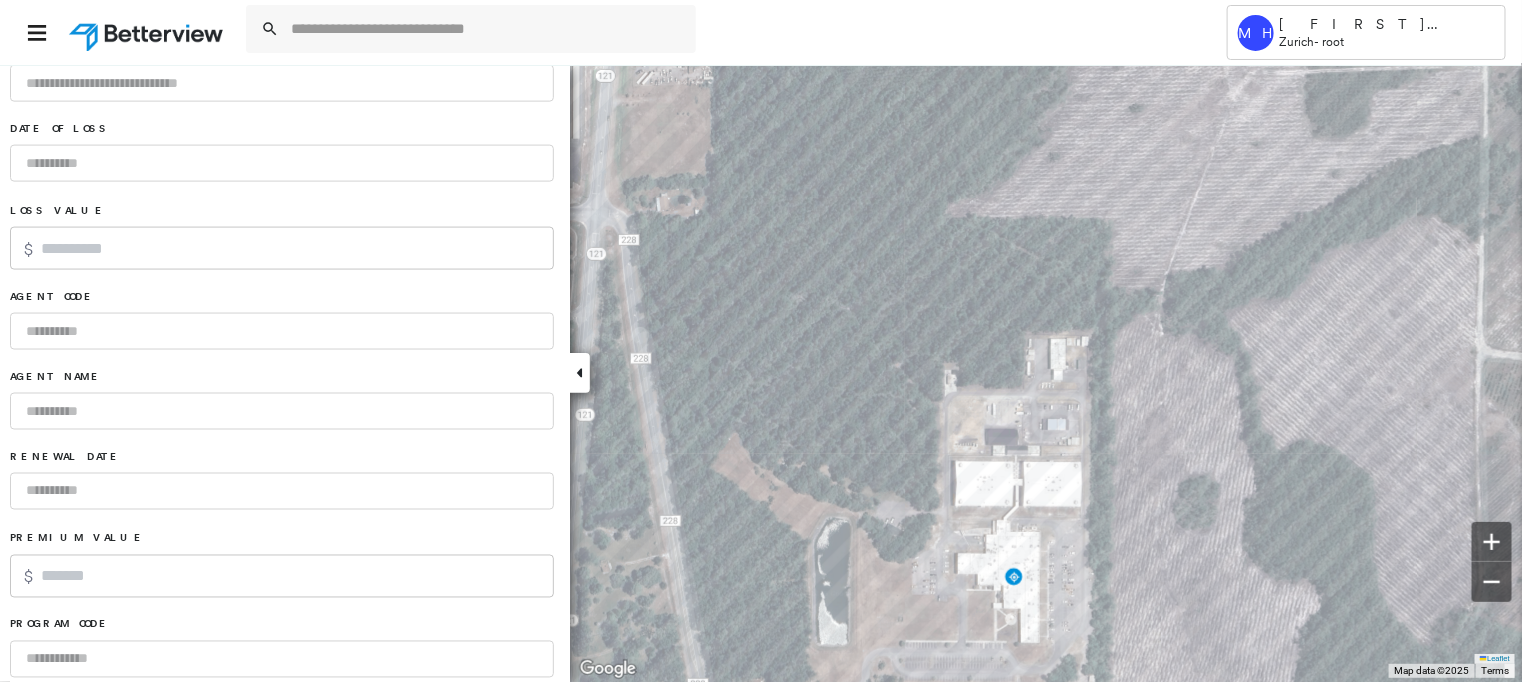 scroll, scrollTop: 1290, scrollLeft: 0, axis: vertical 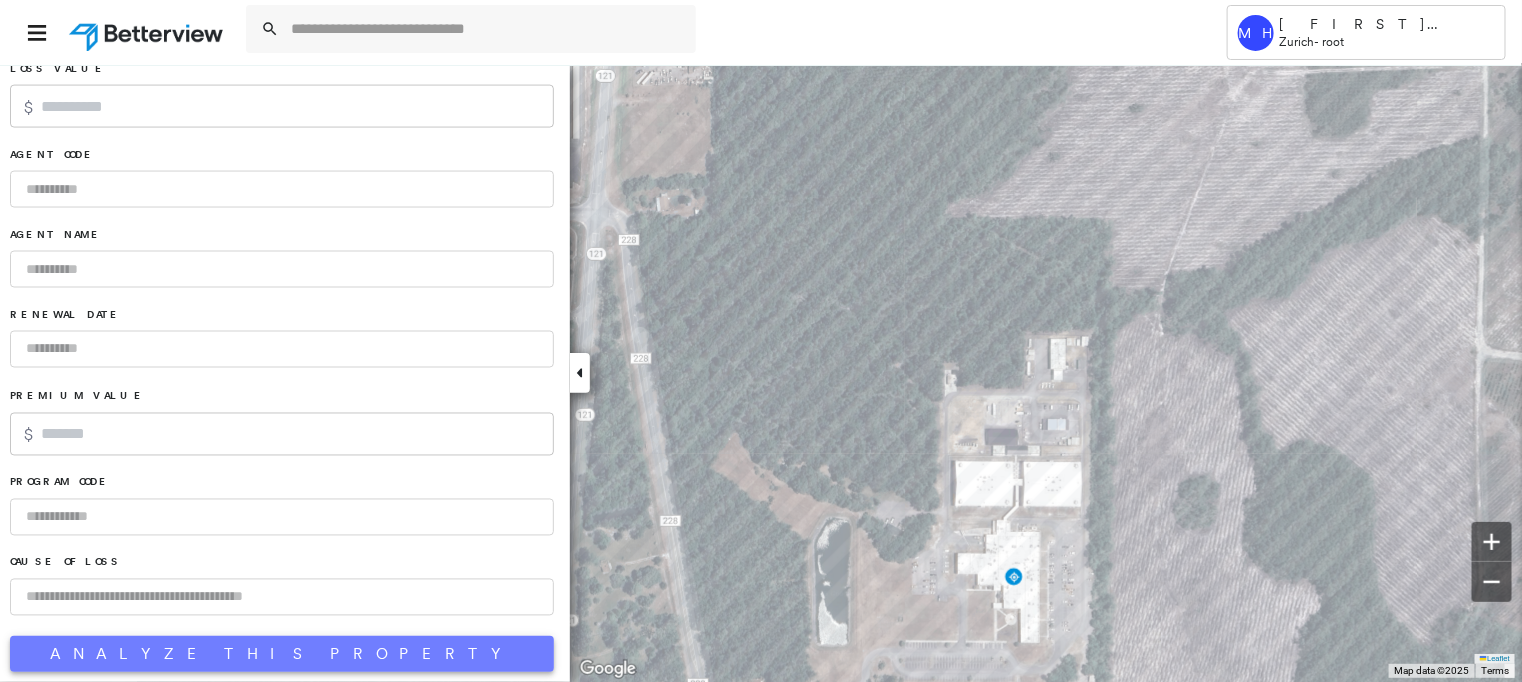 click on "Analyze This Property" at bounding box center (282, 654) 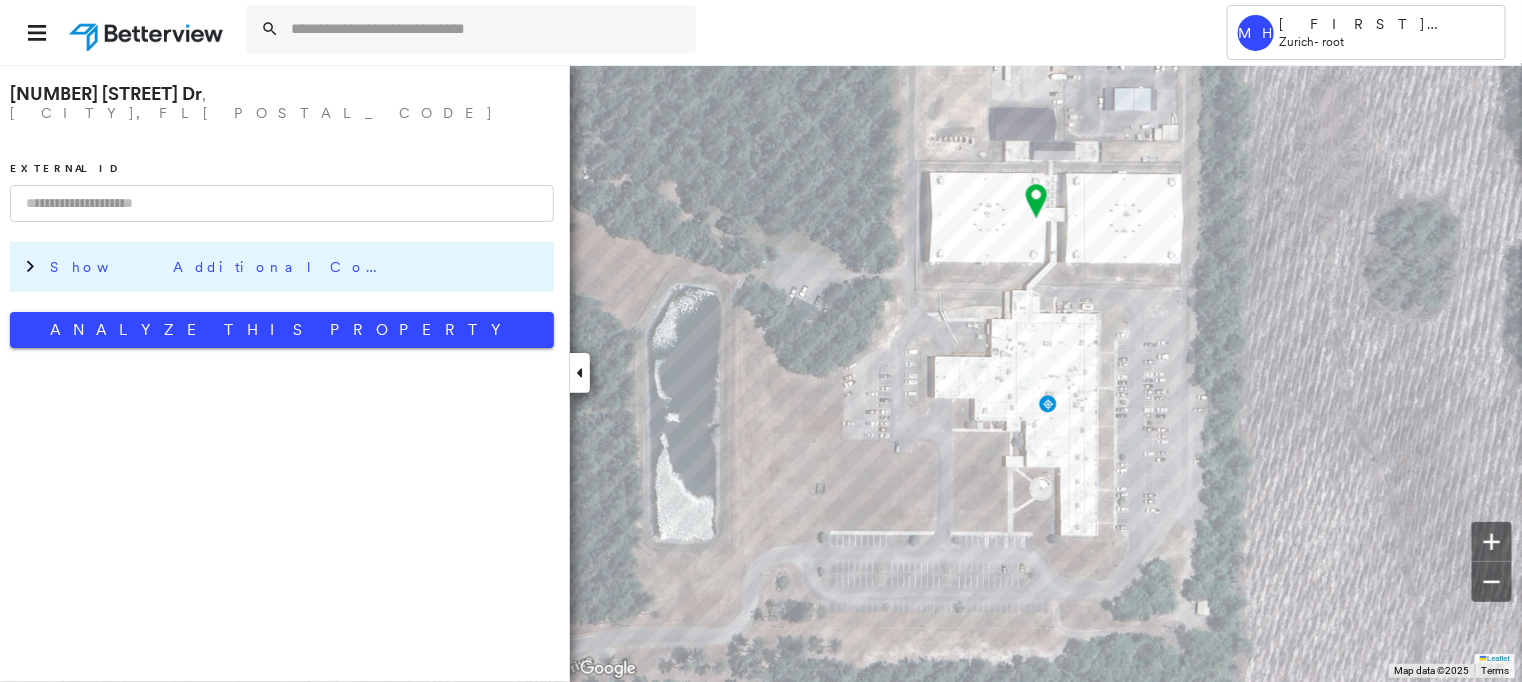 click on "Show Additional Company Data" at bounding box center [220, 267] 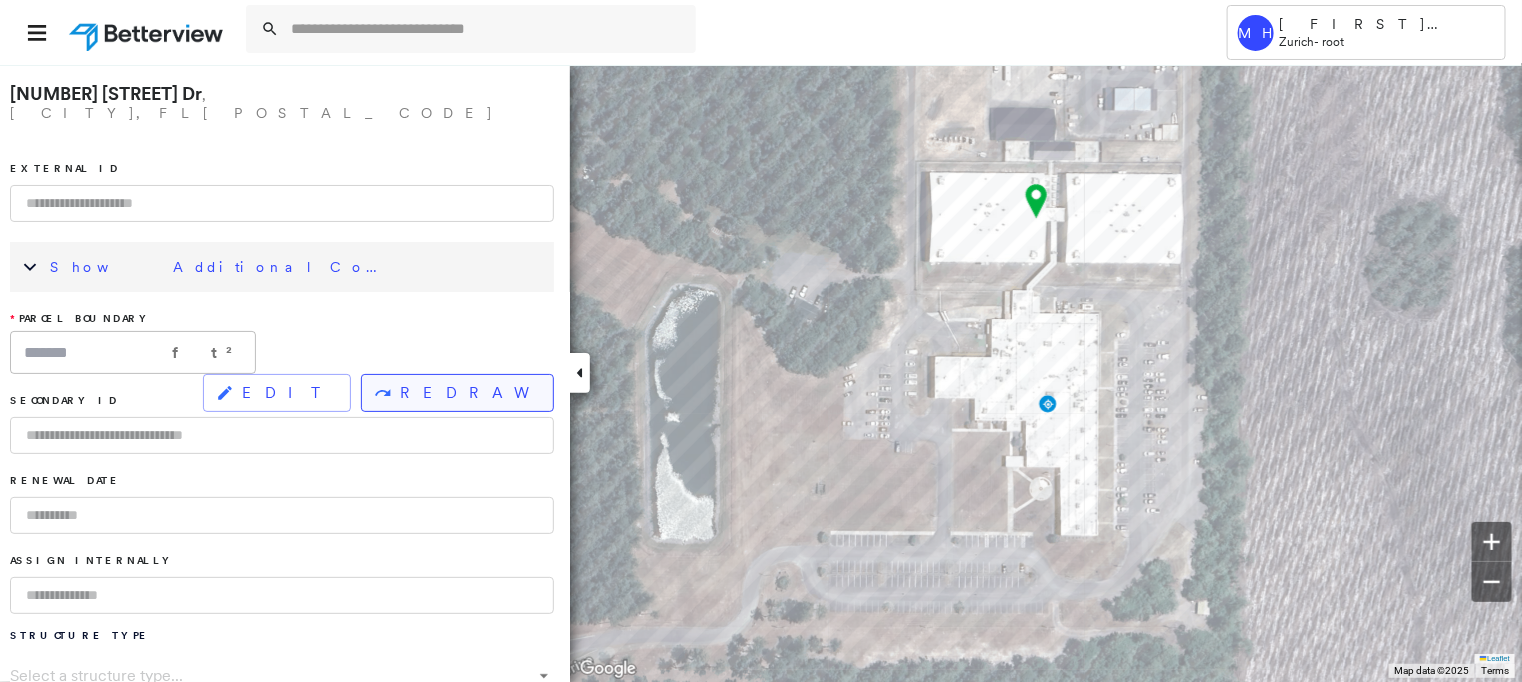 click on "REDRAW" at bounding box center (468, 393) 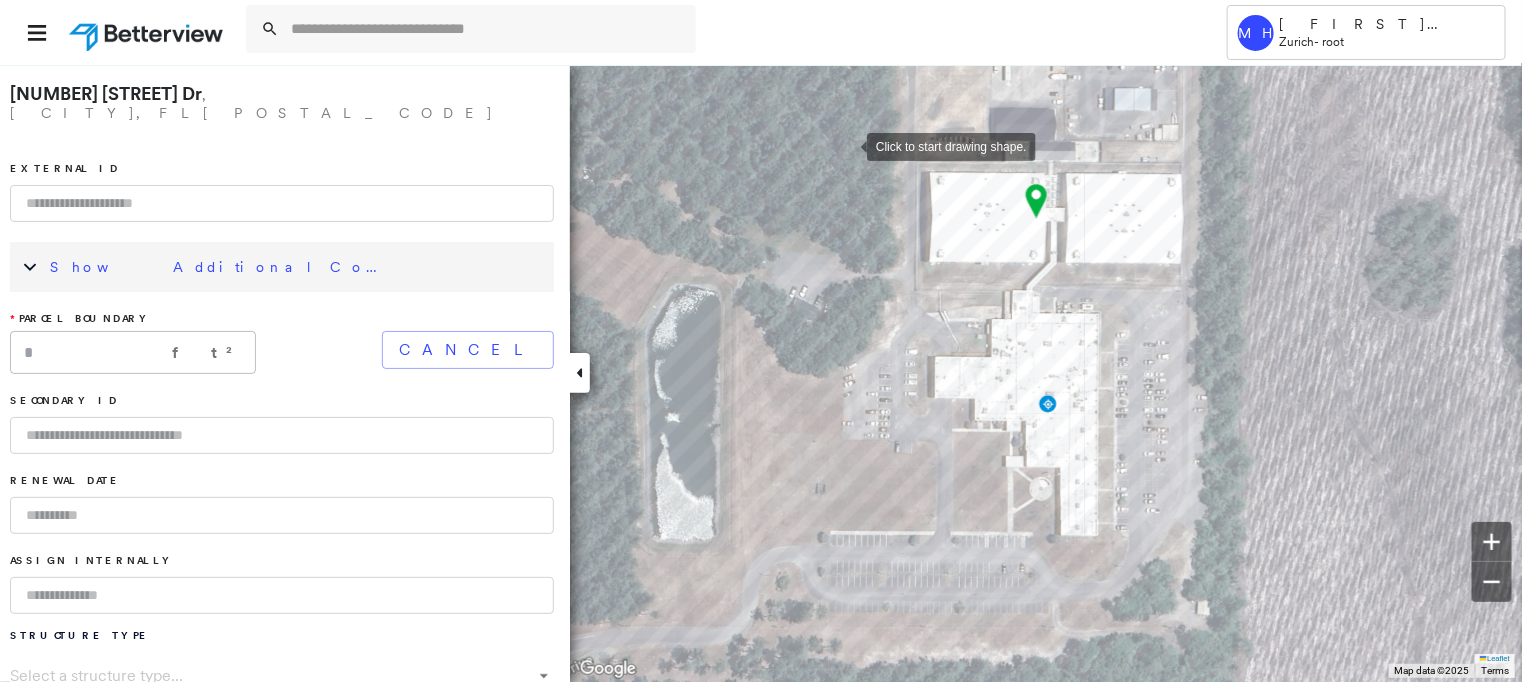 click at bounding box center (847, 145) 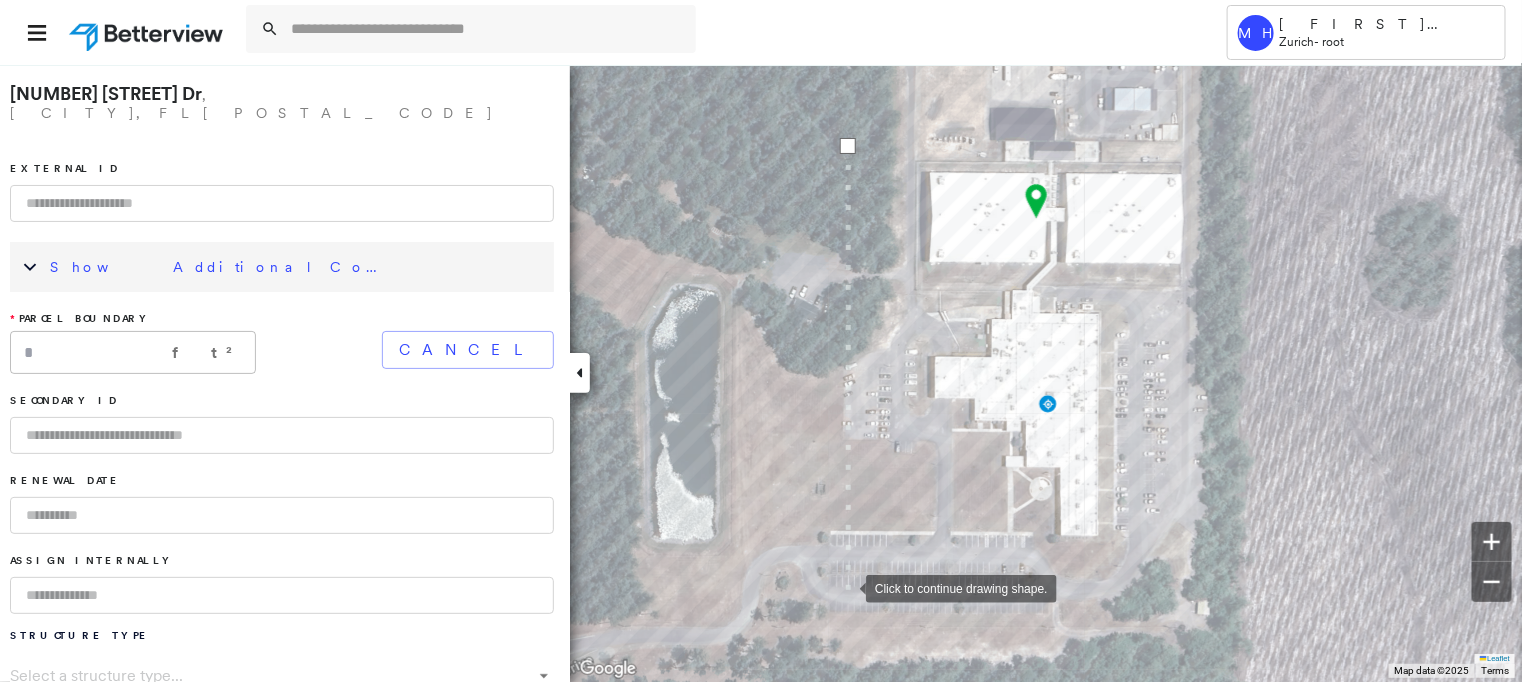 click at bounding box center (846, 587) 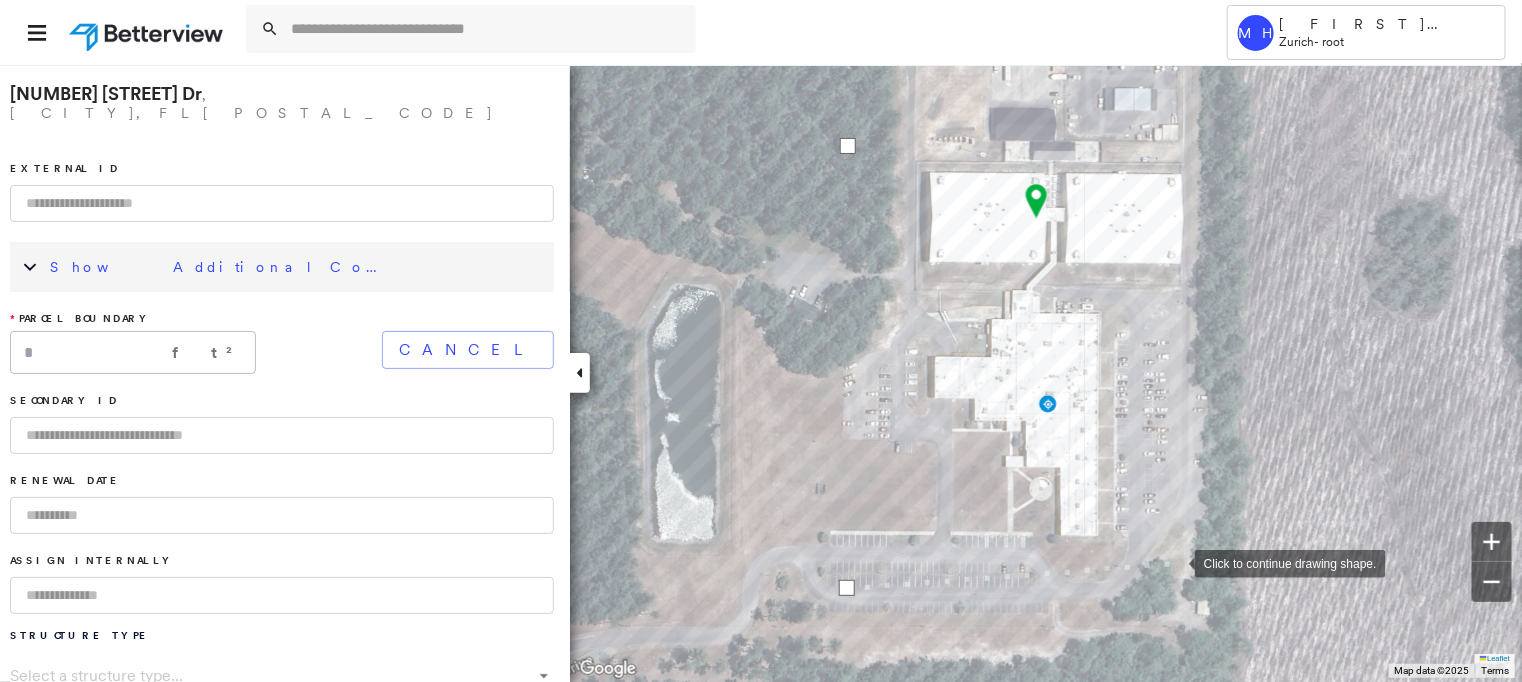 drag, startPoint x: 1175, startPoint y: 562, endPoint x: 1190, endPoint y: 523, distance: 41.785164 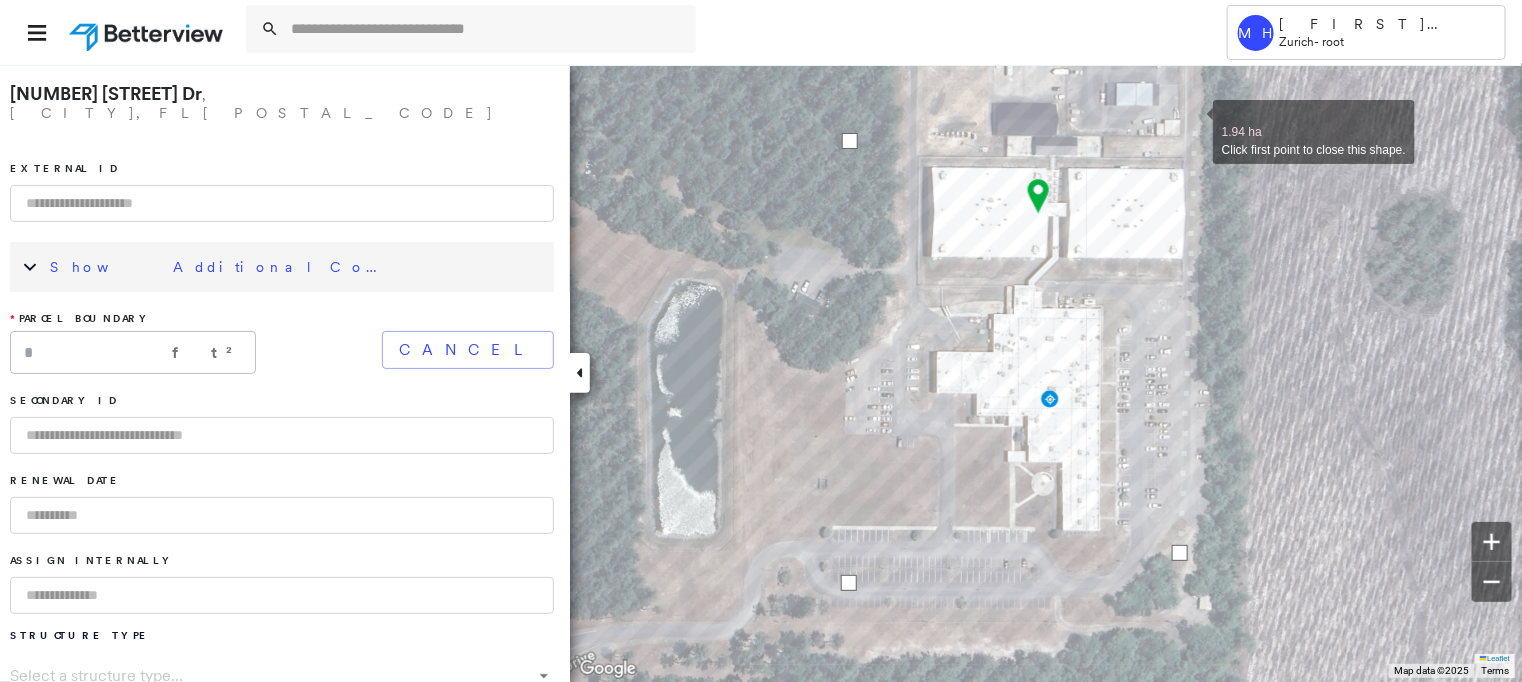 click at bounding box center (1193, 121) 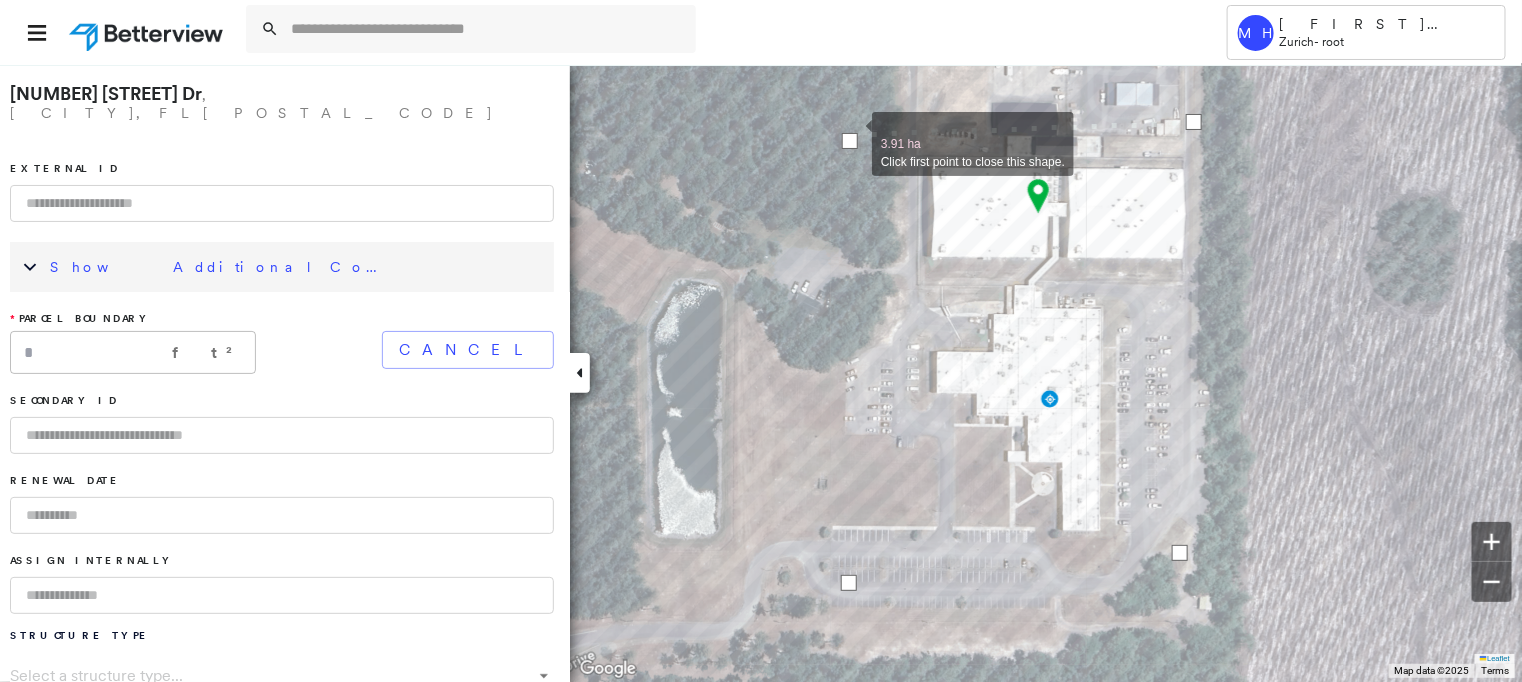 click at bounding box center (850, 141) 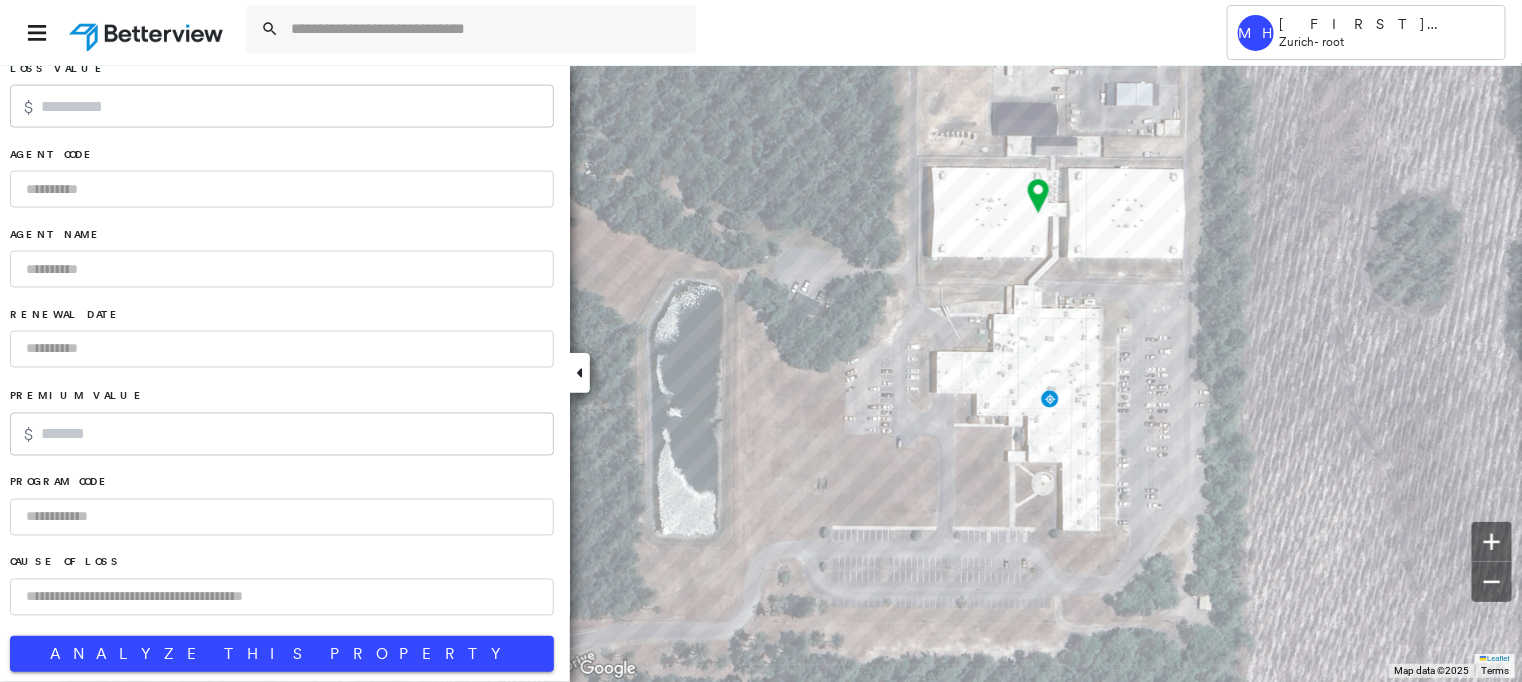 scroll, scrollTop: 1290, scrollLeft: 0, axis: vertical 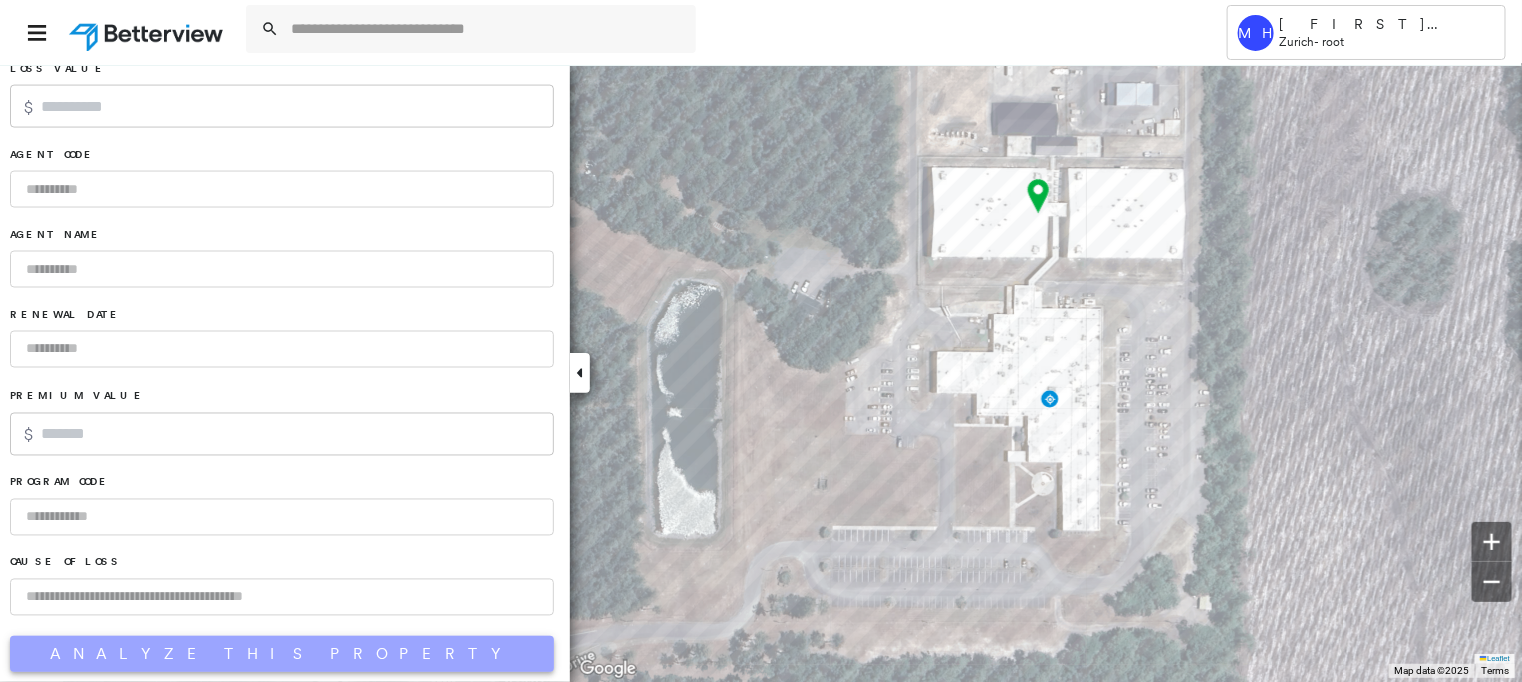 click on "Analyze This Property" at bounding box center [282, 654] 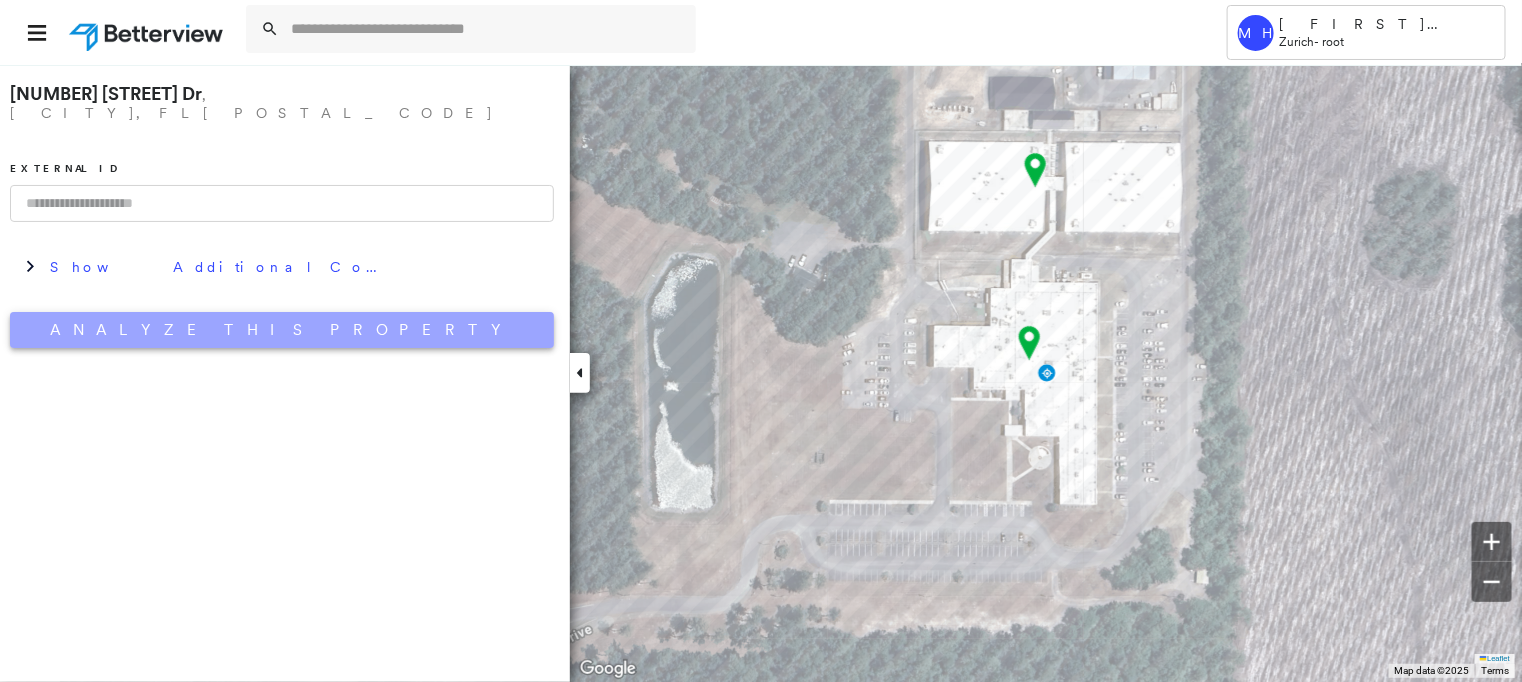 click on "Analyze This Property" at bounding box center [282, 330] 